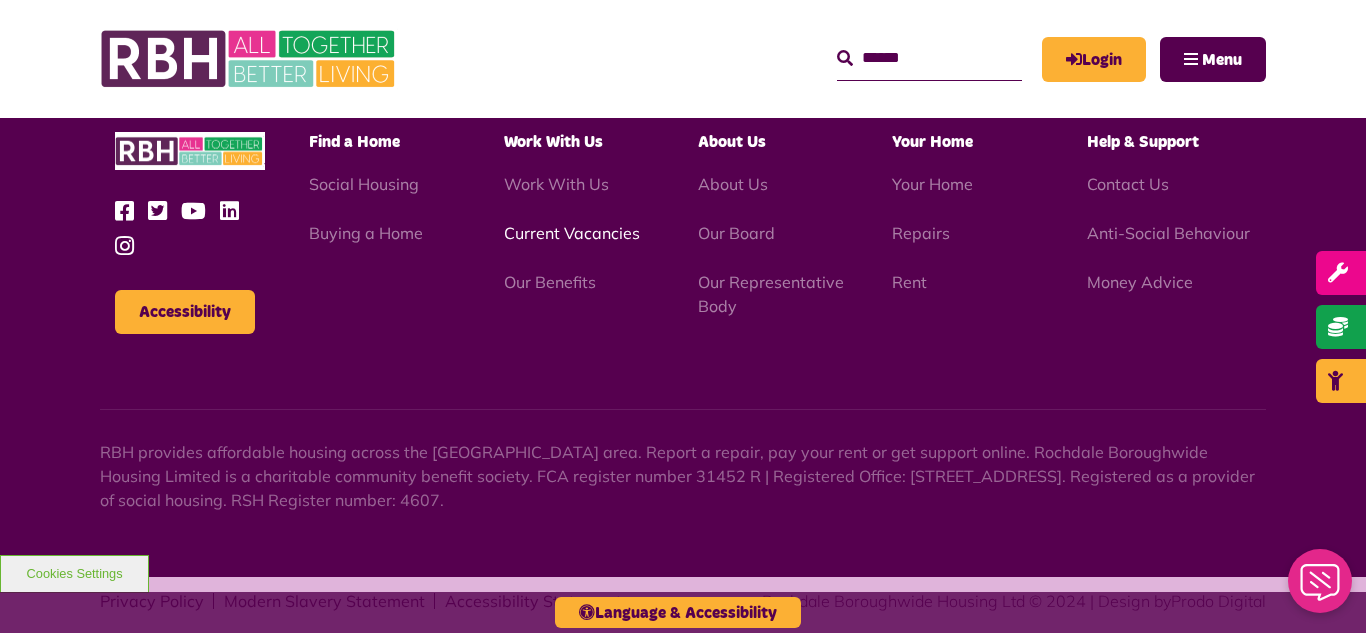 scroll, scrollTop: 6231, scrollLeft: 0, axis: vertical 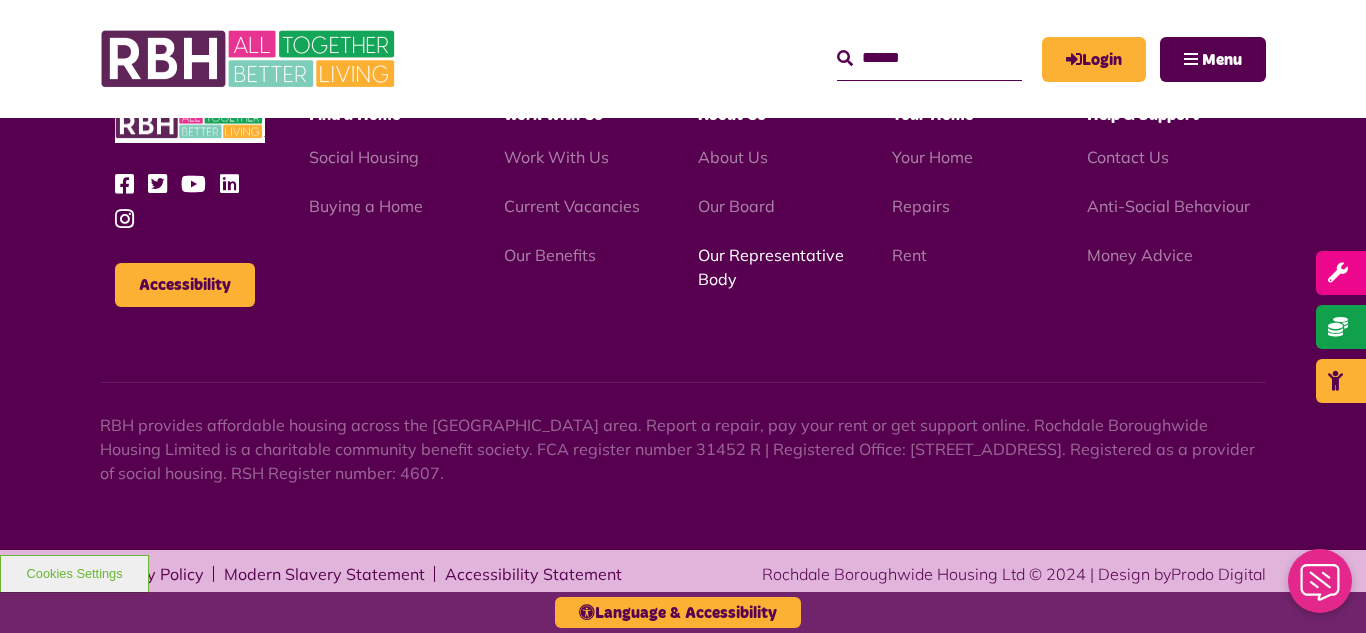 click on "Our Representative Body" at bounding box center (771, 267) 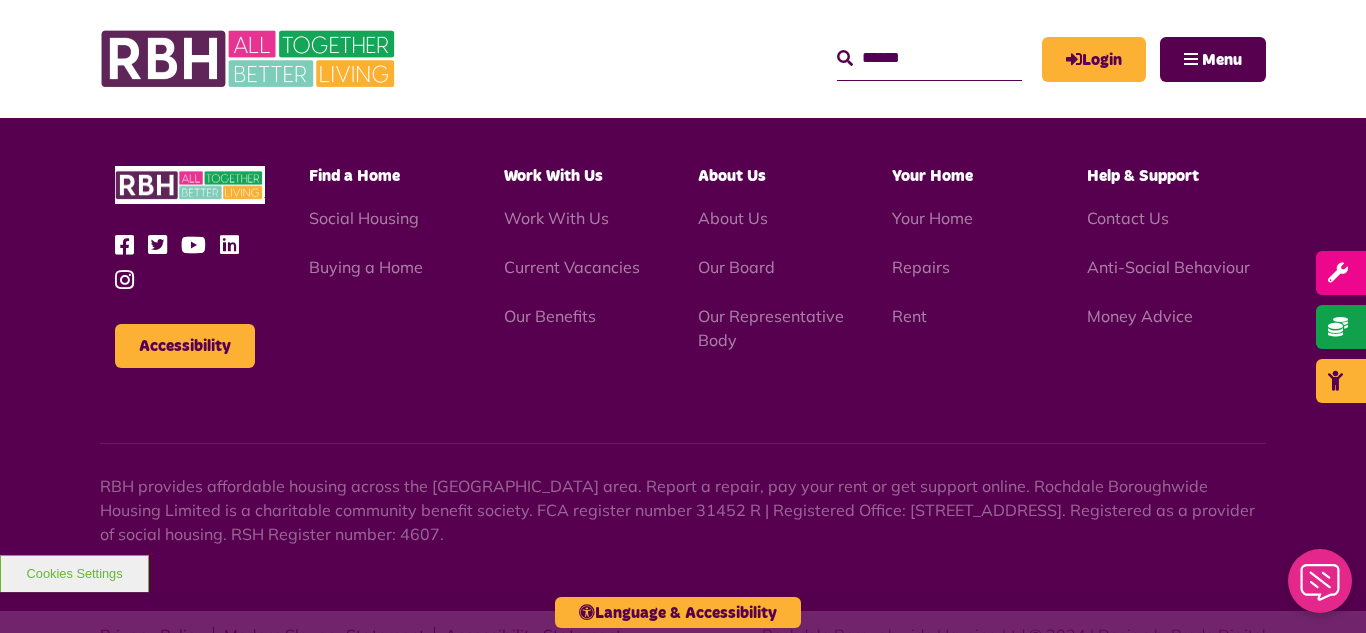 scroll, scrollTop: 6231, scrollLeft: 0, axis: vertical 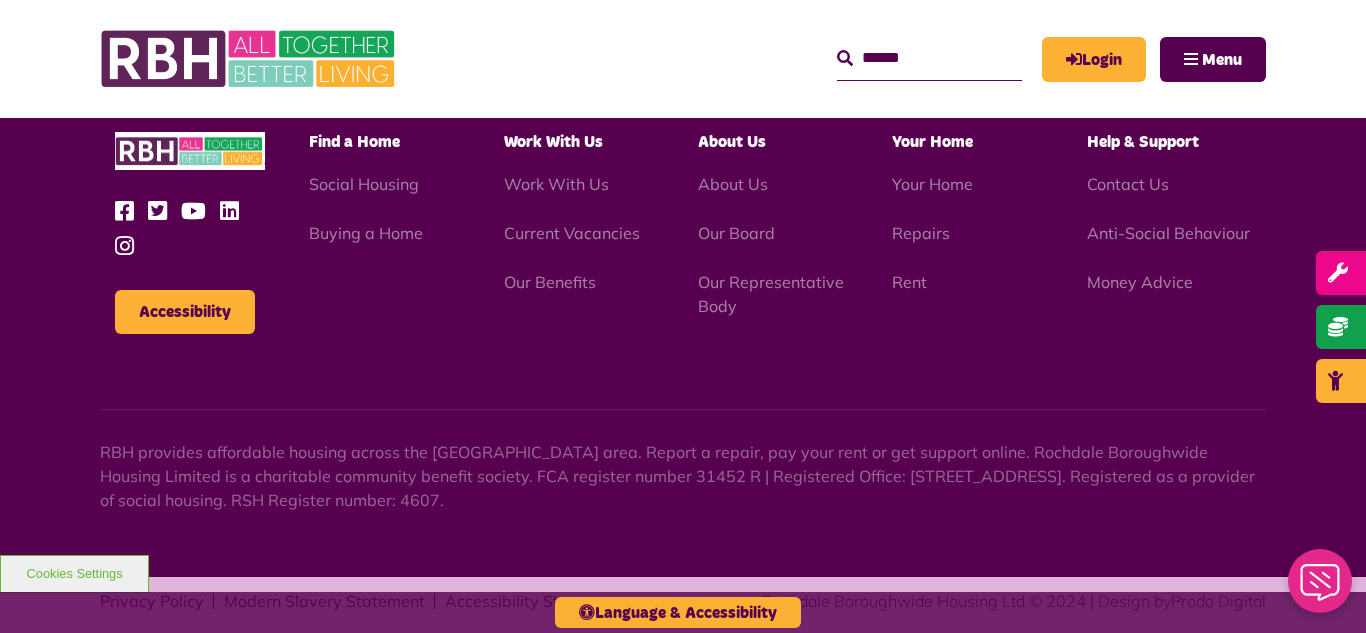 click on "MyRBH
About Us
Contact Us
Search" at bounding box center (683, 59) 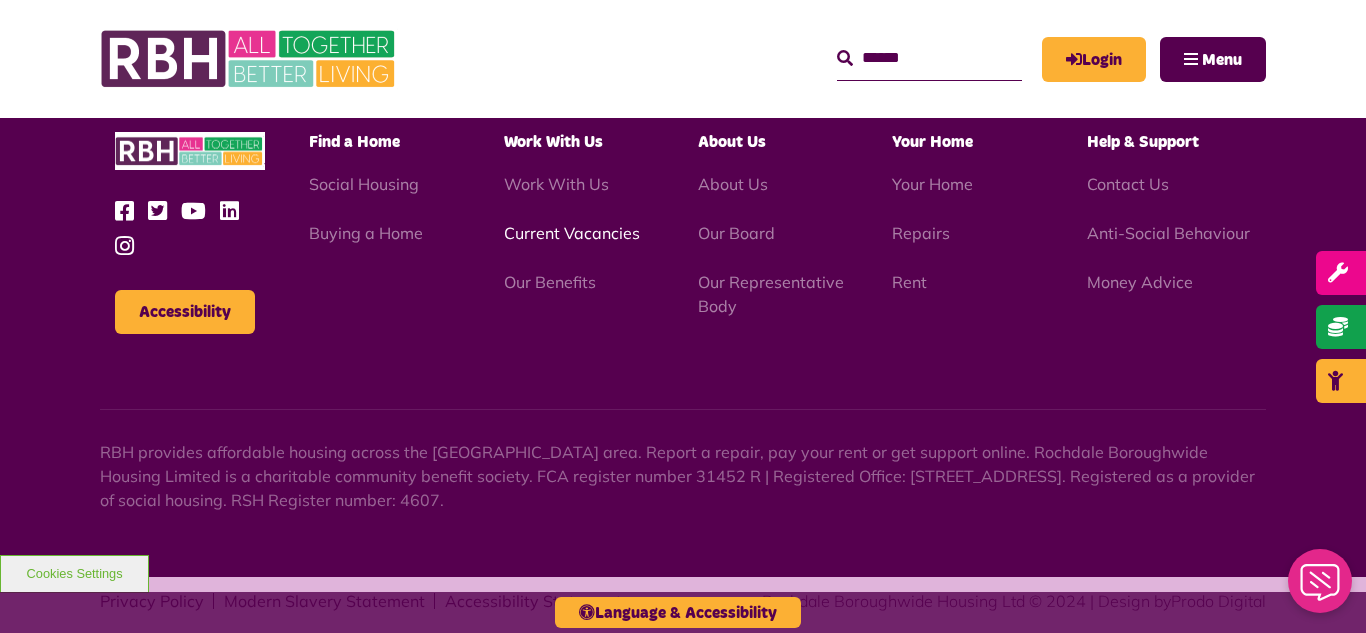 click on "Current Vacancies" at bounding box center [572, 233] 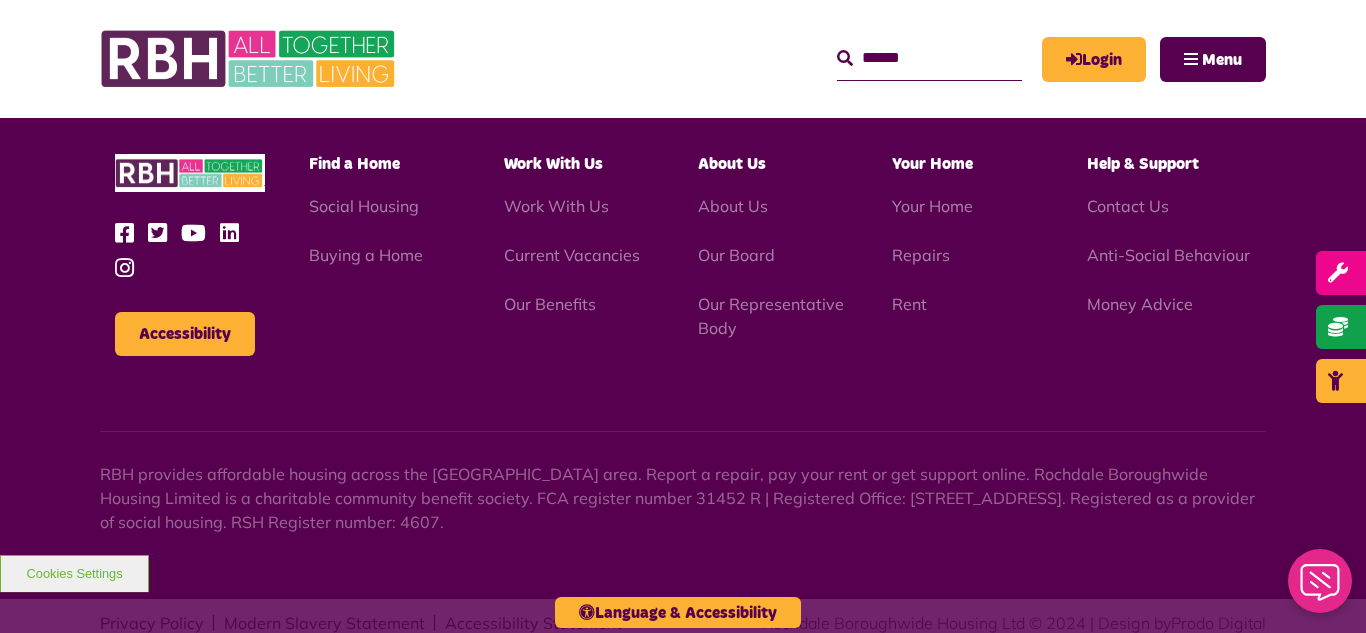 scroll, scrollTop: 2381, scrollLeft: 0, axis: vertical 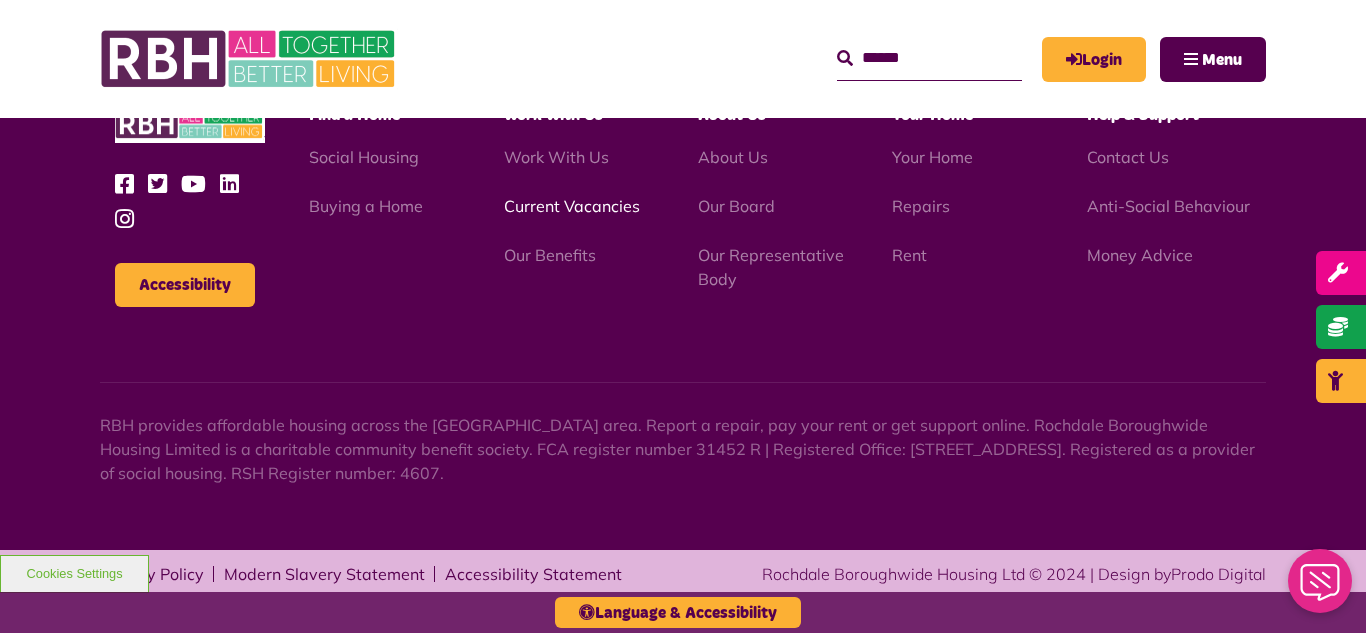 click on "Current Vacancies" at bounding box center (572, 206) 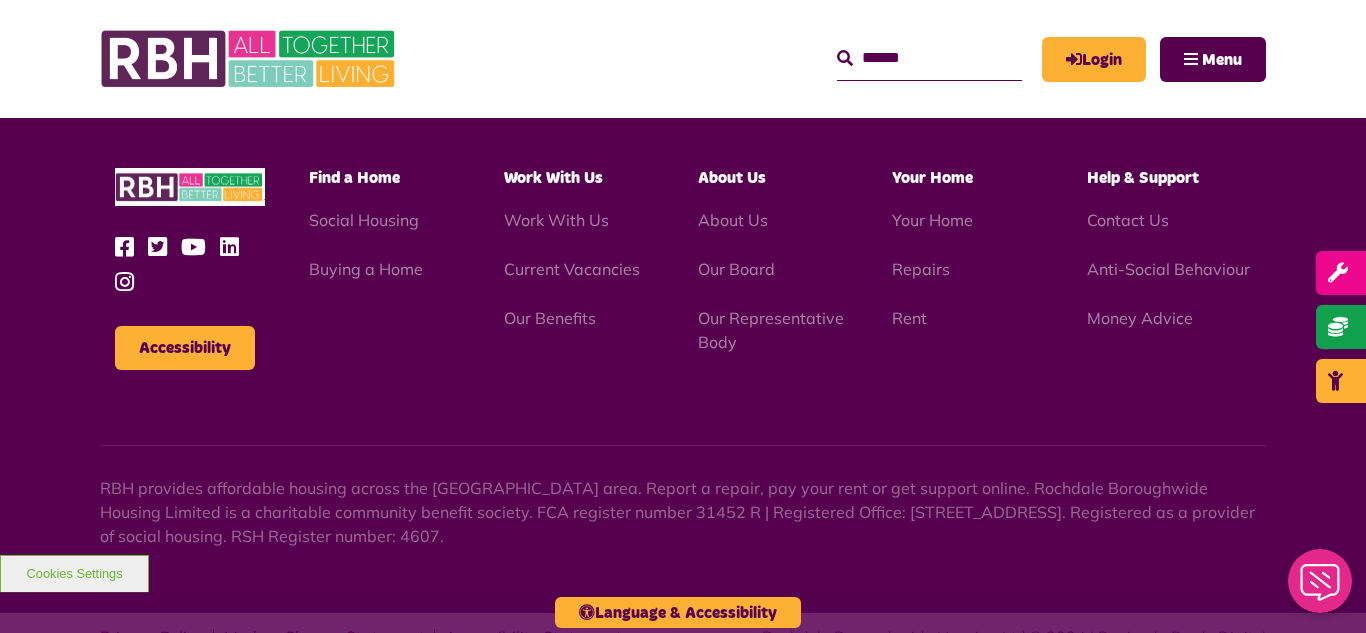 scroll, scrollTop: 2381, scrollLeft: 0, axis: vertical 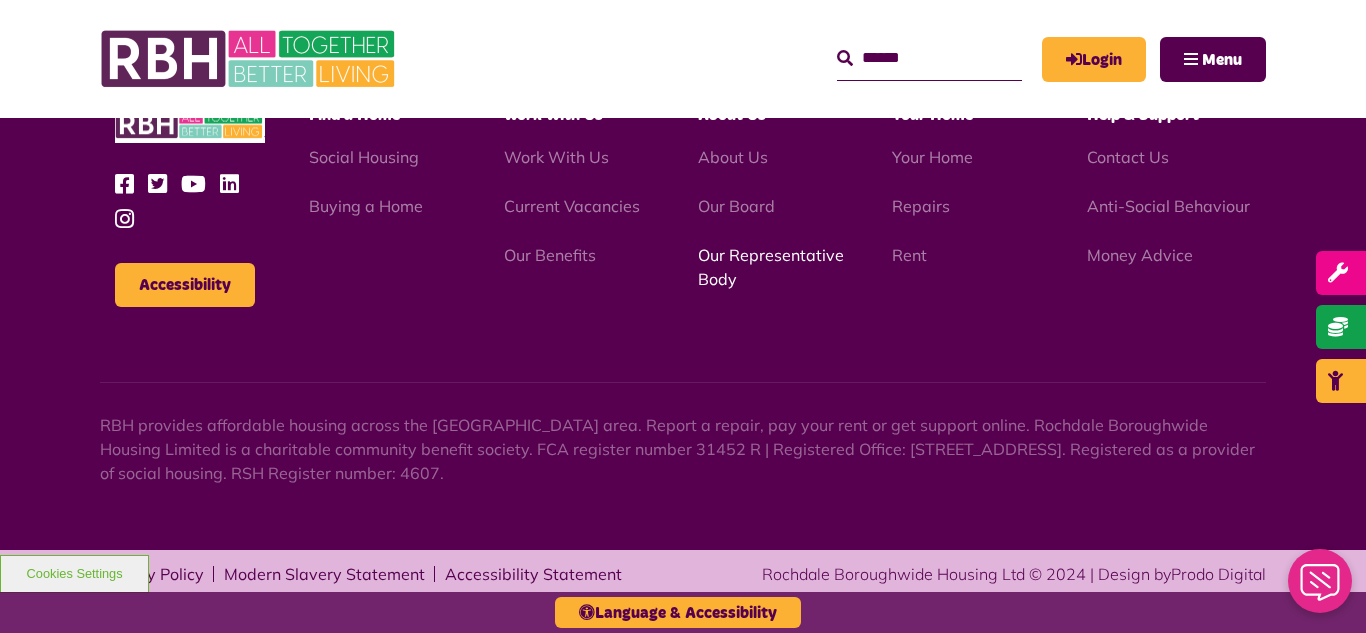 click on "Our Representative Body" at bounding box center [771, 267] 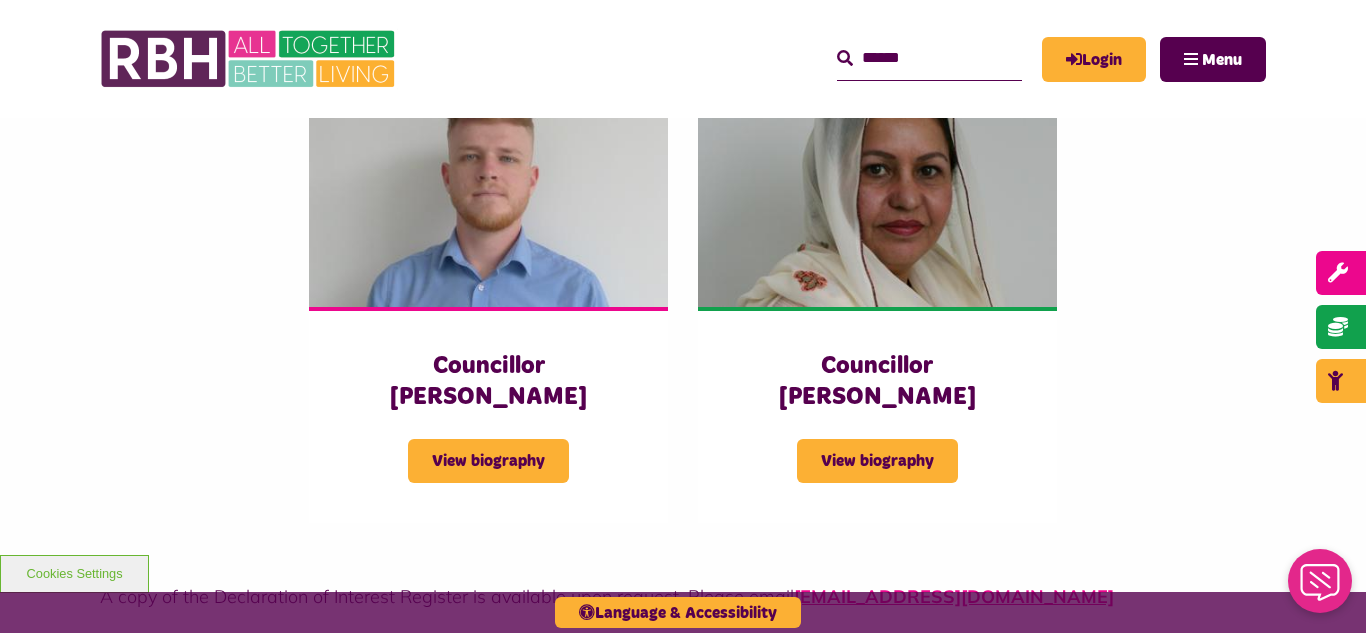 scroll, scrollTop: 5440, scrollLeft: 0, axis: vertical 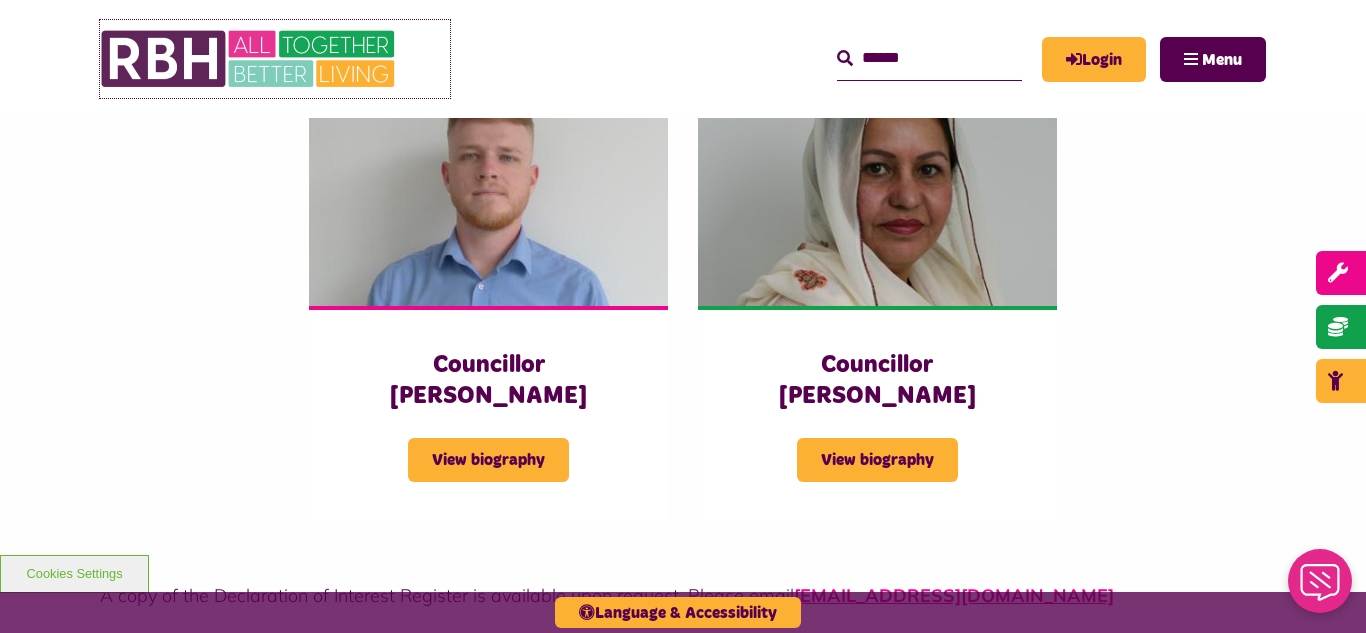 click at bounding box center (250, 59) 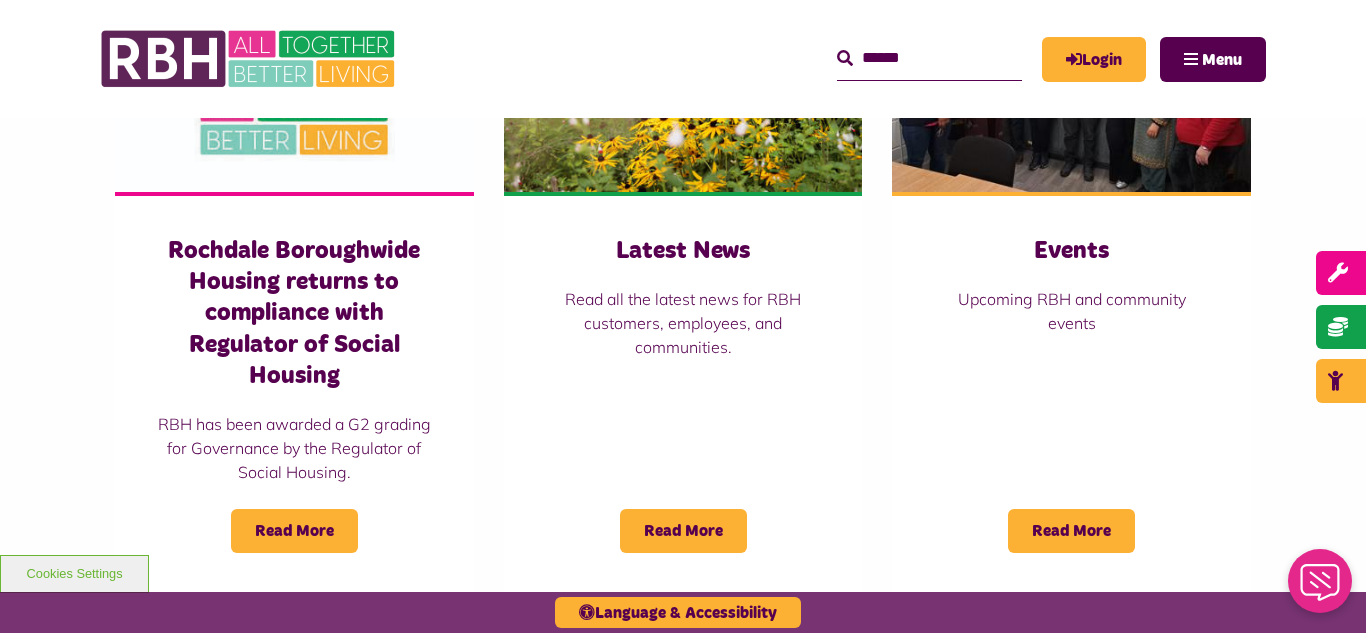 scroll, scrollTop: 1520, scrollLeft: 0, axis: vertical 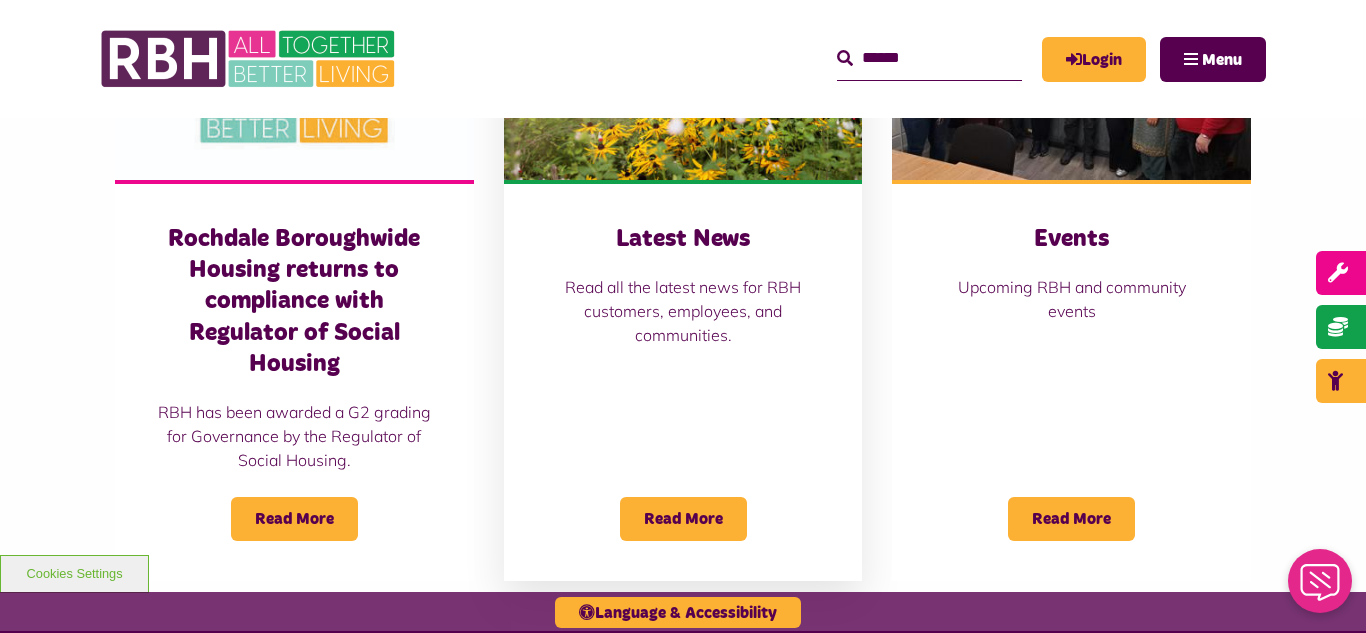 click at bounding box center [683, 68] 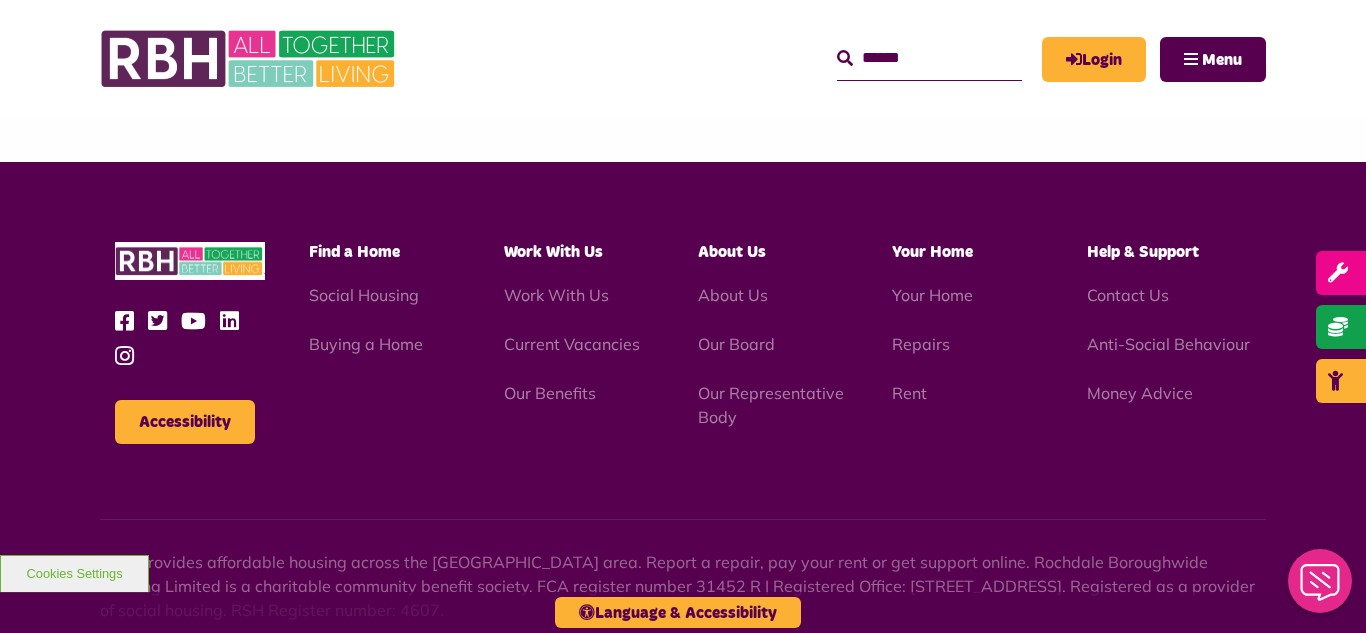 scroll, scrollTop: 1477, scrollLeft: 0, axis: vertical 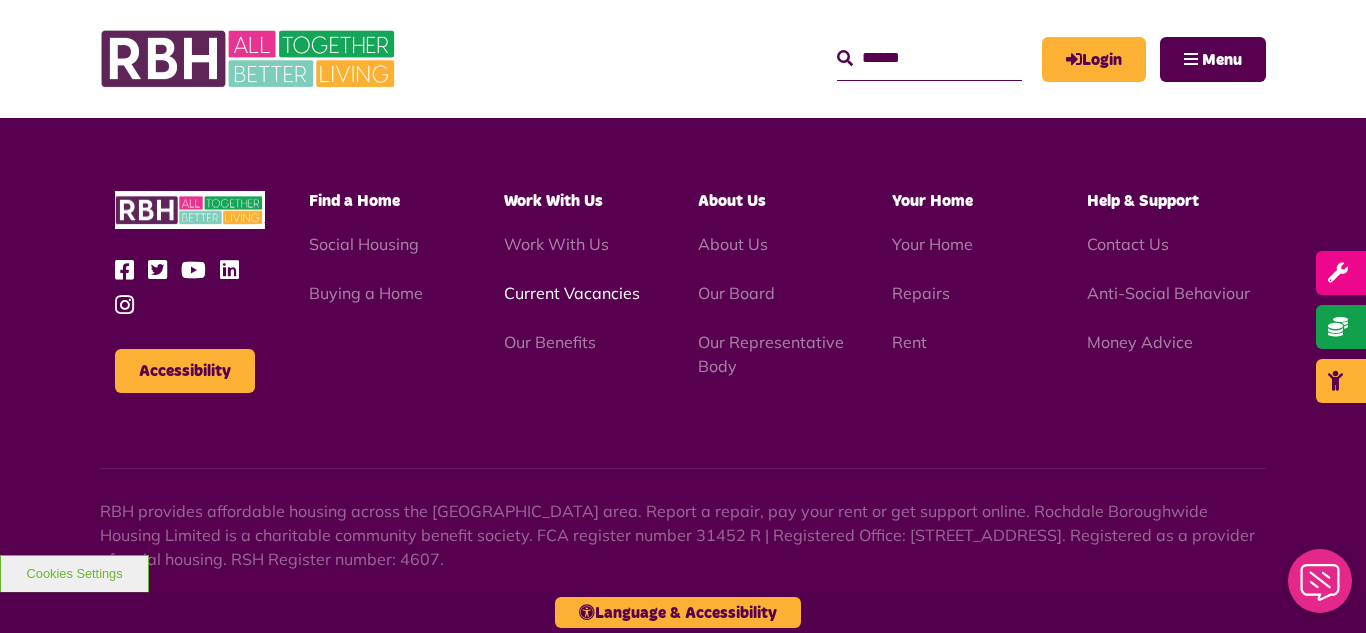 click on "Current Vacancies" at bounding box center (572, 293) 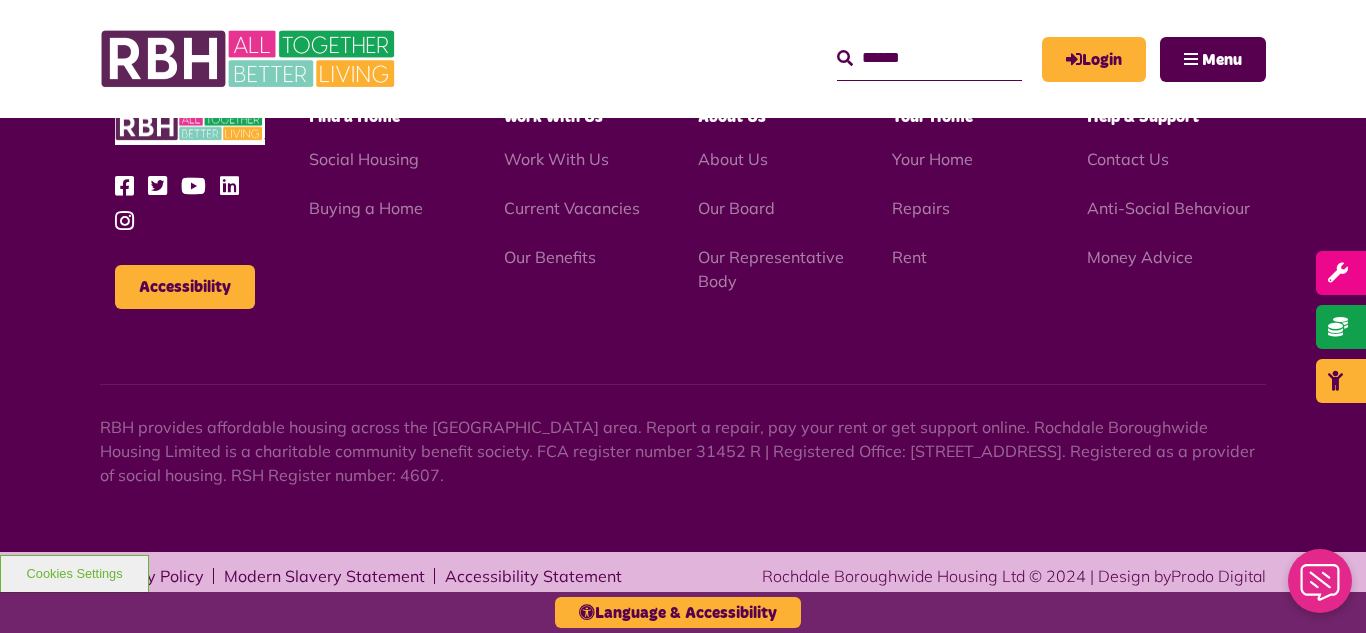 scroll, scrollTop: 2381, scrollLeft: 0, axis: vertical 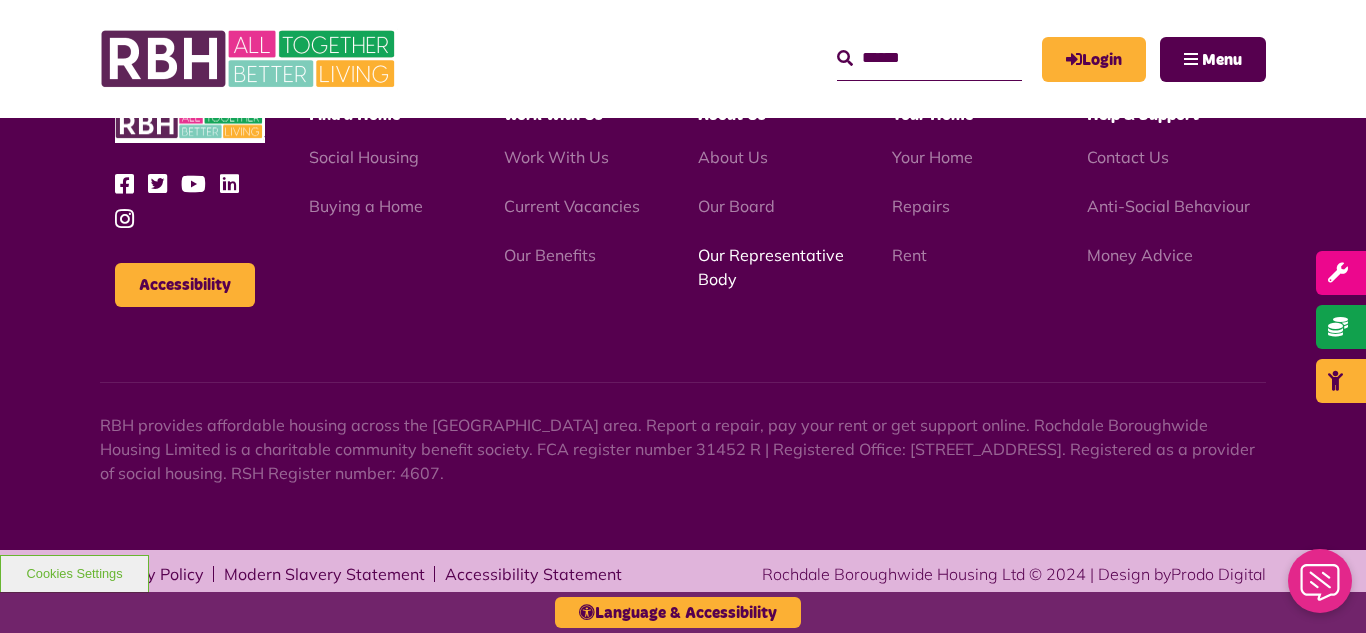 click on "Our Representative Body" at bounding box center (771, 267) 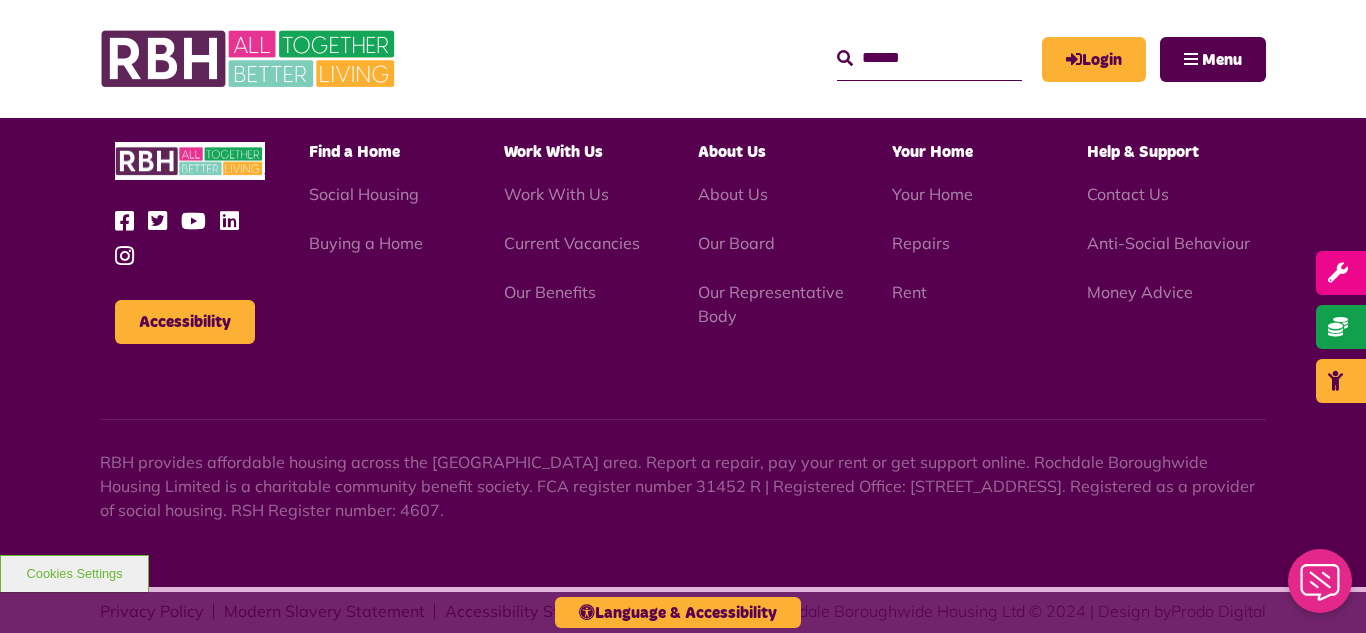 scroll, scrollTop: 6231, scrollLeft: 0, axis: vertical 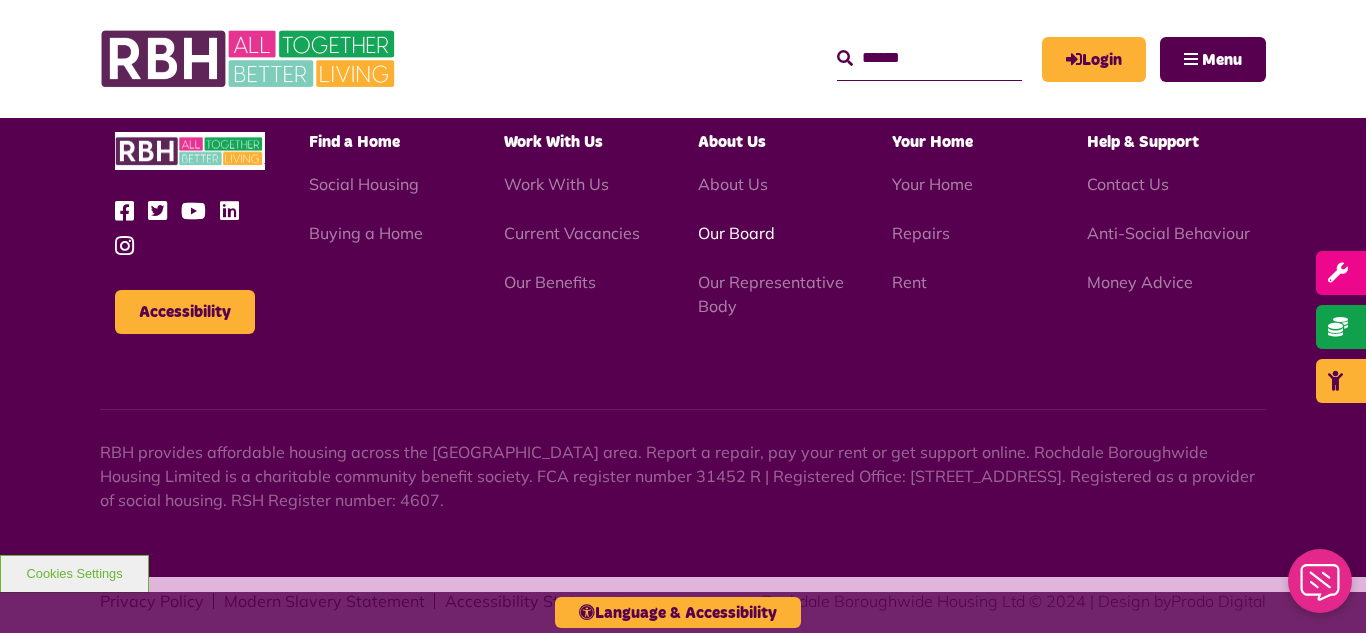 click on "Our Board" at bounding box center [736, 233] 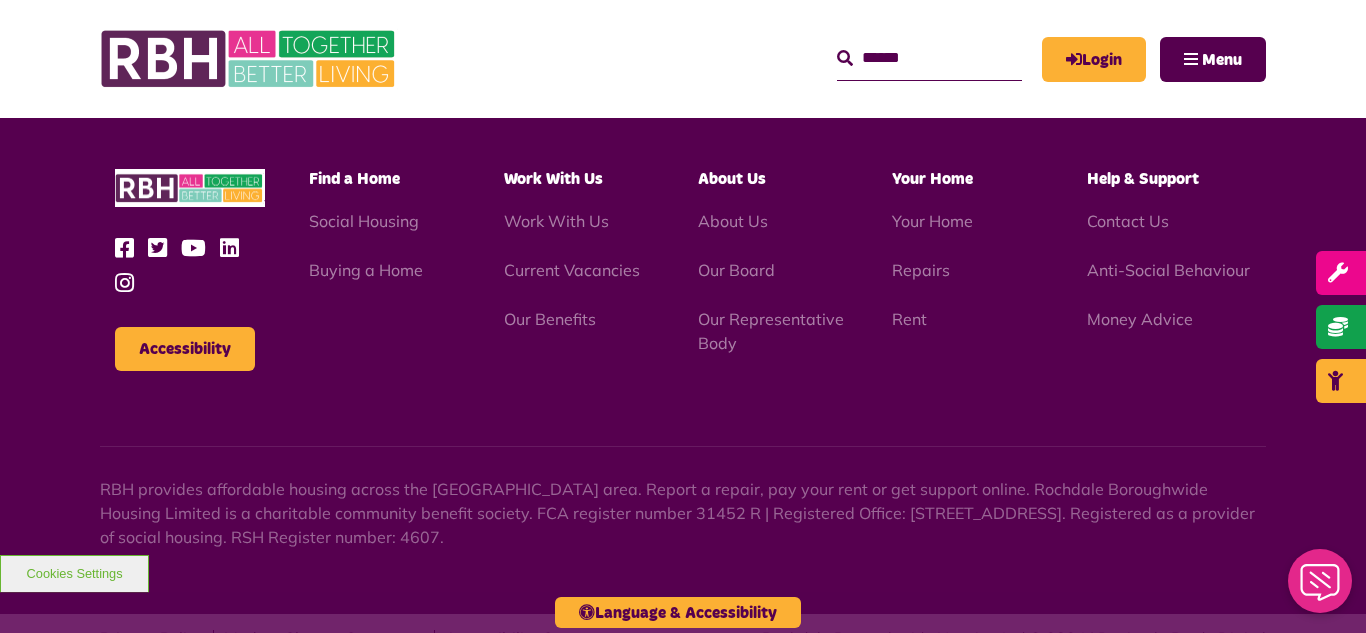 scroll, scrollTop: 5252, scrollLeft: 0, axis: vertical 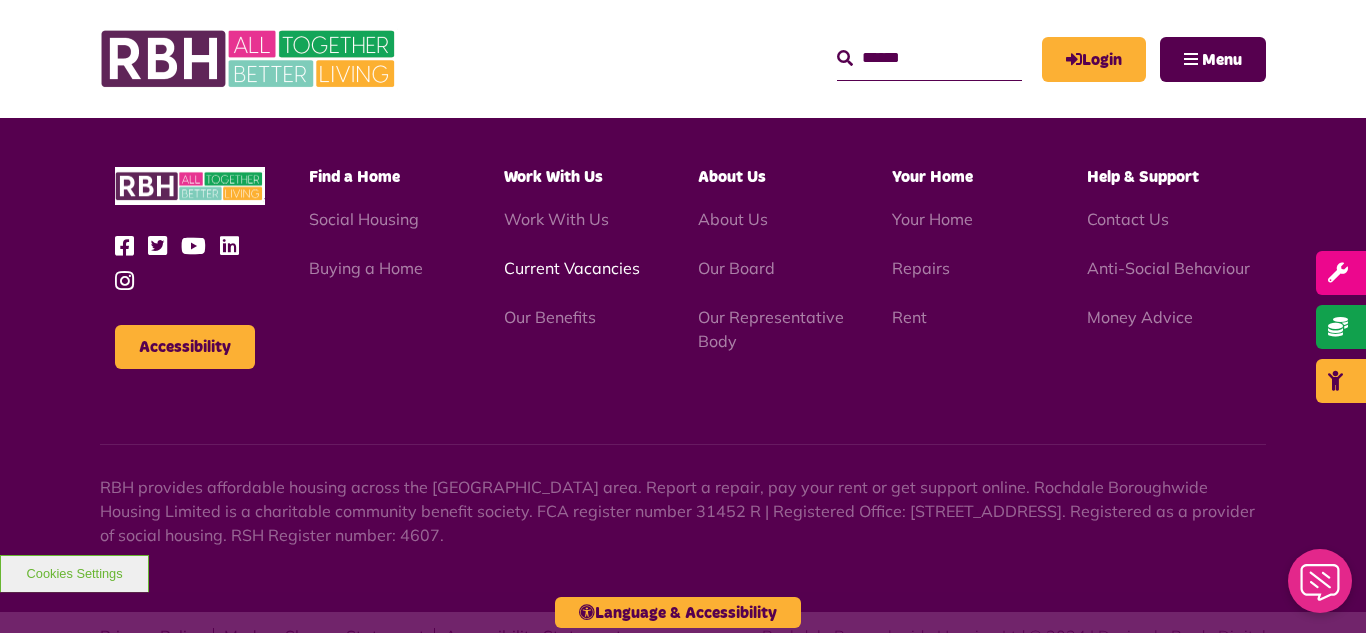 click on "Current Vacancies" at bounding box center (572, 268) 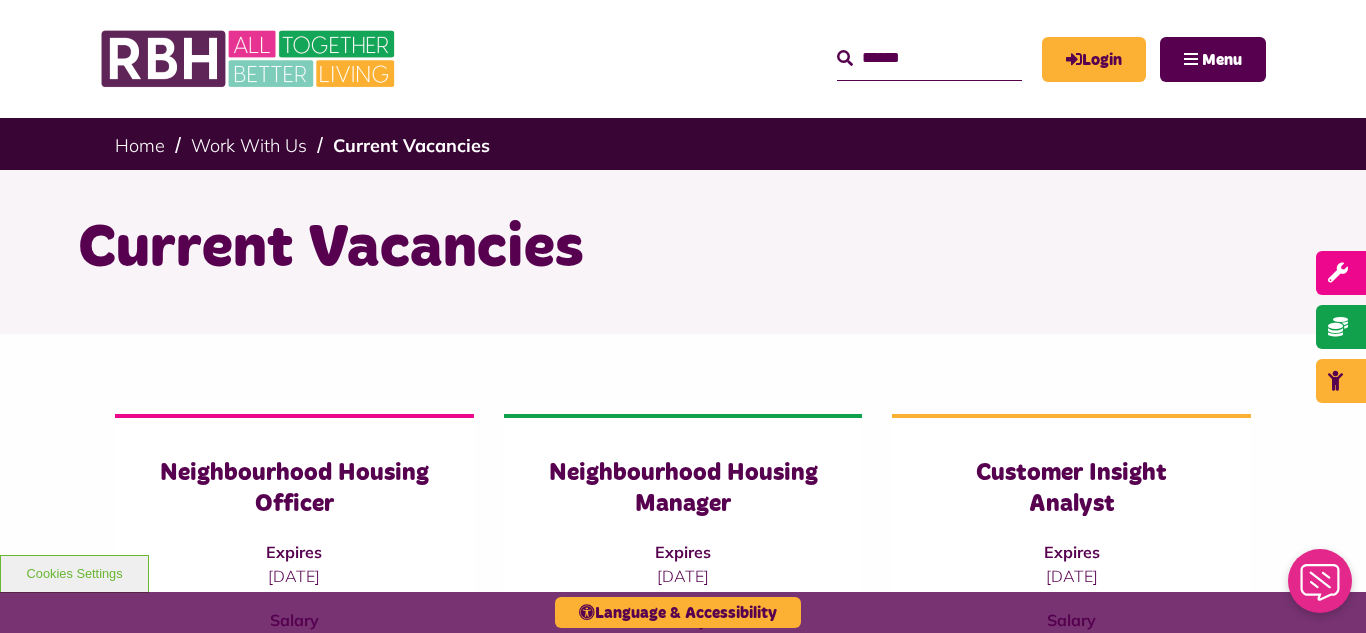 scroll, scrollTop: 0, scrollLeft: 0, axis: both 